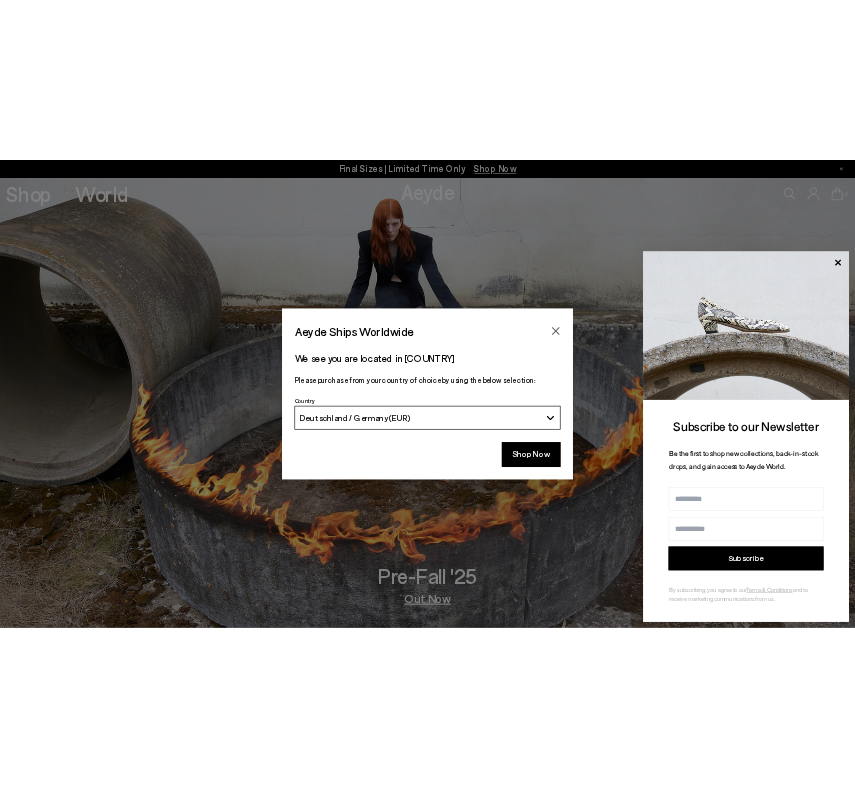 scroll, scrollTop: 0, scrollLeft: 0, axis: both 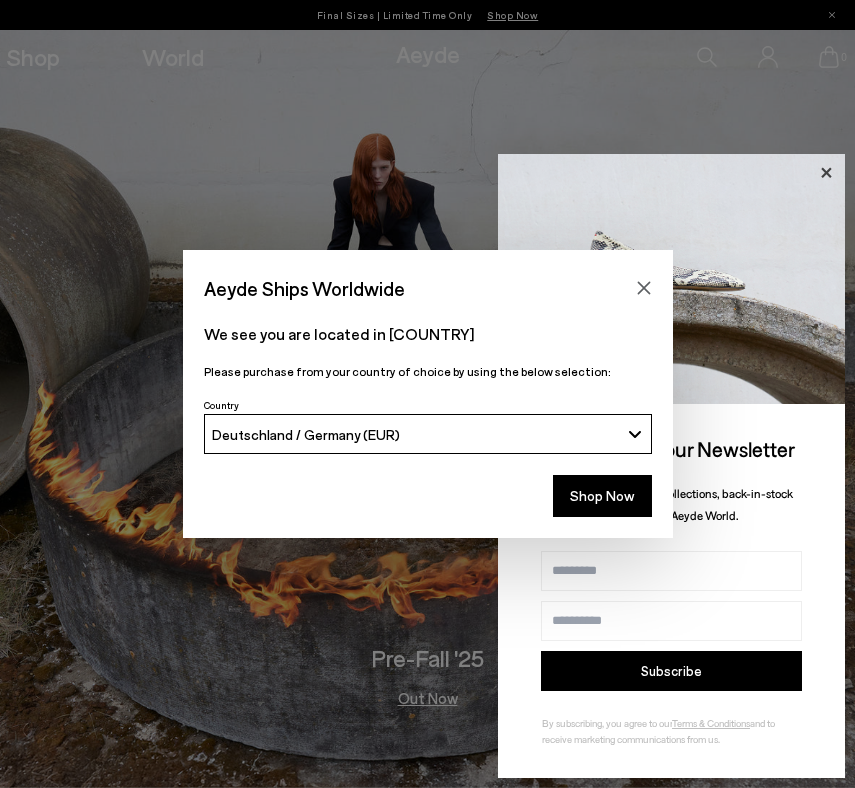 click 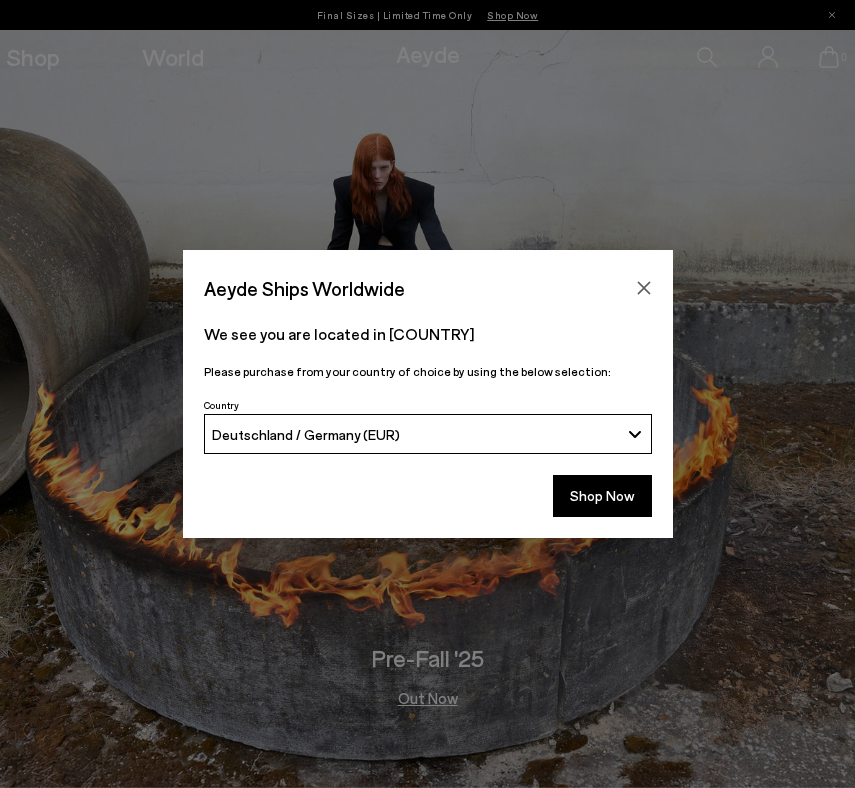 click 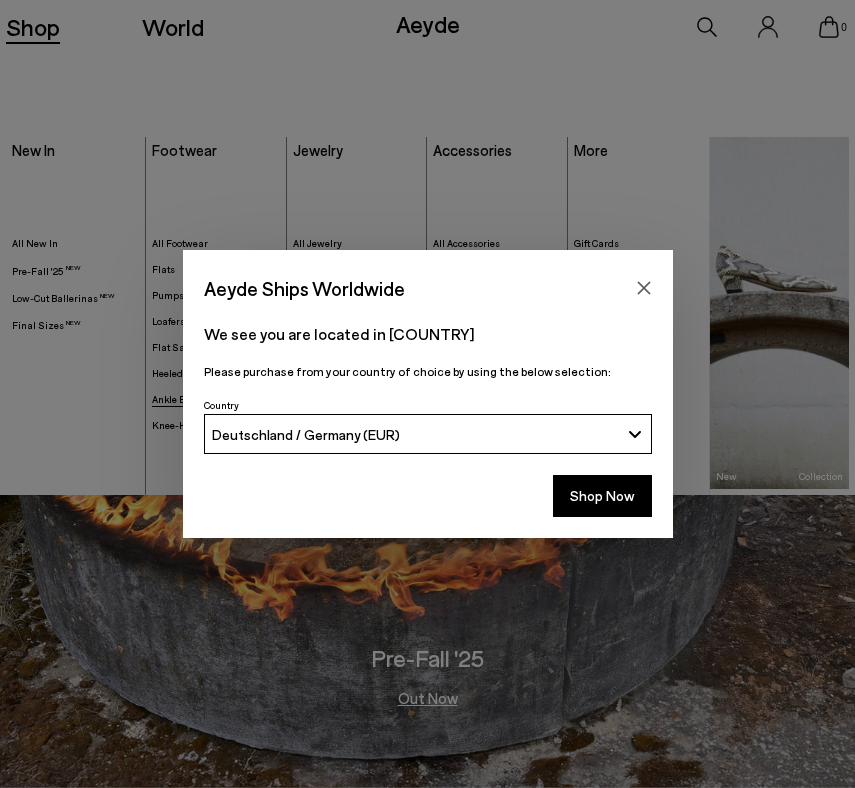 click on "Ankle Boots" at bounding box center [177, 399] 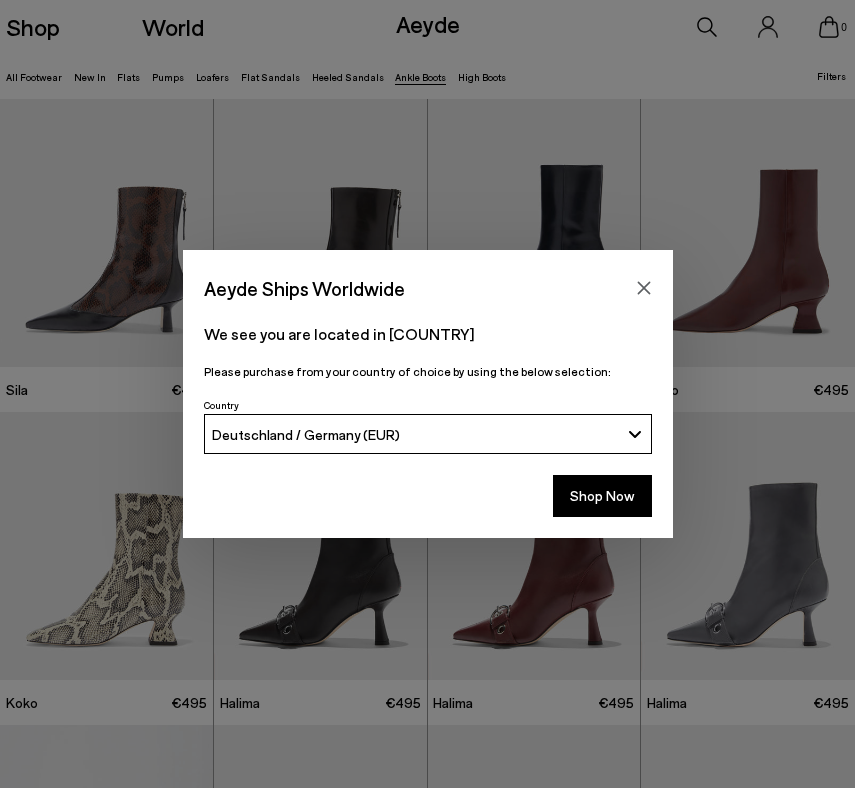 scroll, scrollTop: 0, scrollLeft: 0, axis: both 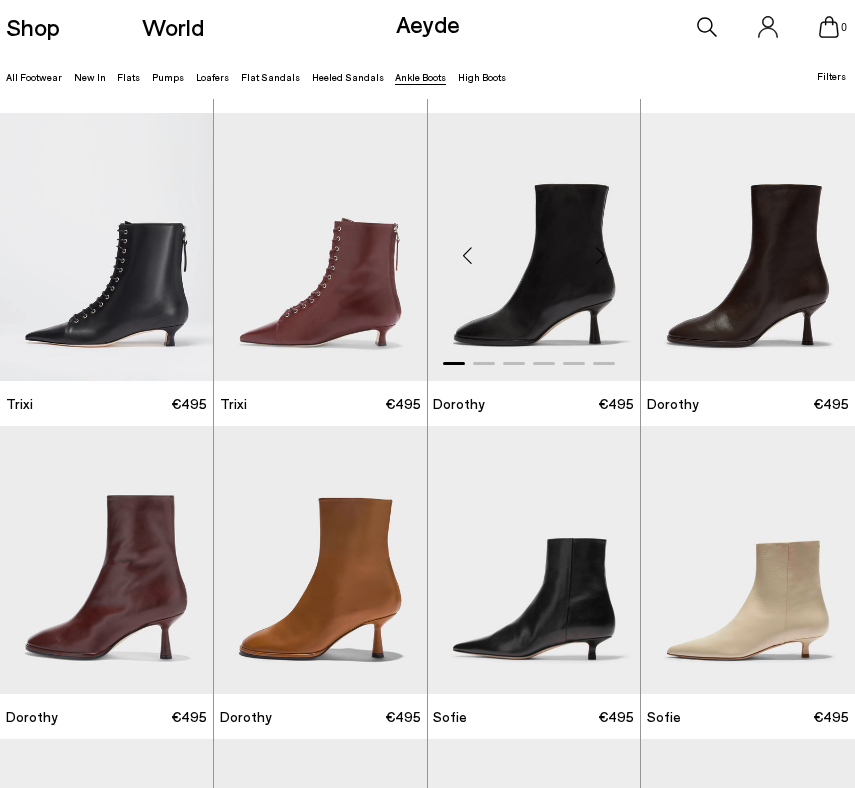 click at bounding box center (468, 255) 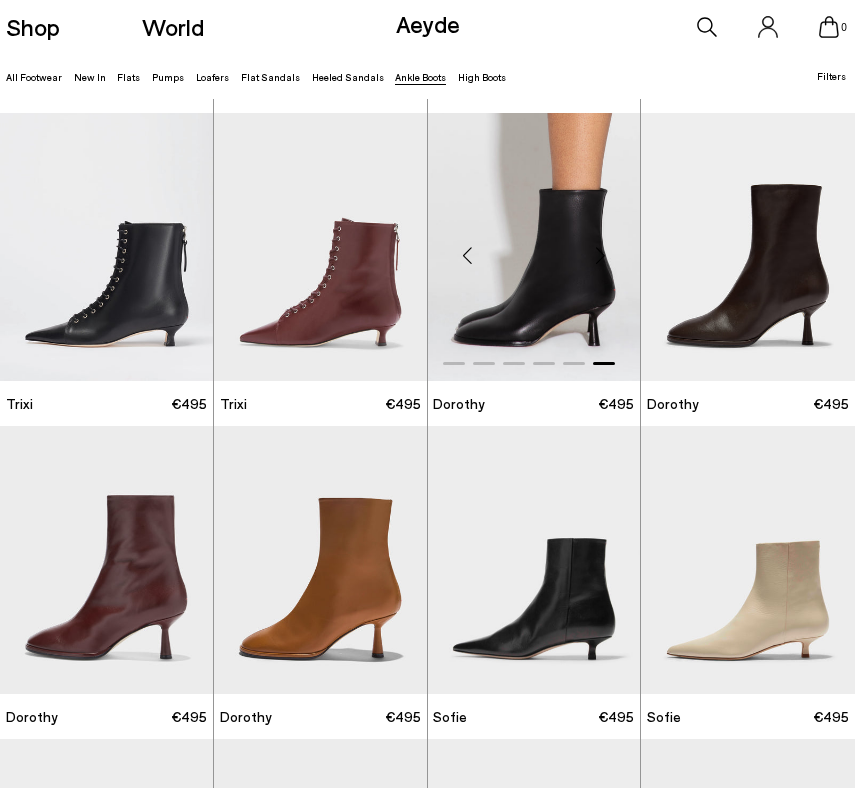 click at bounding box center [468, 255] 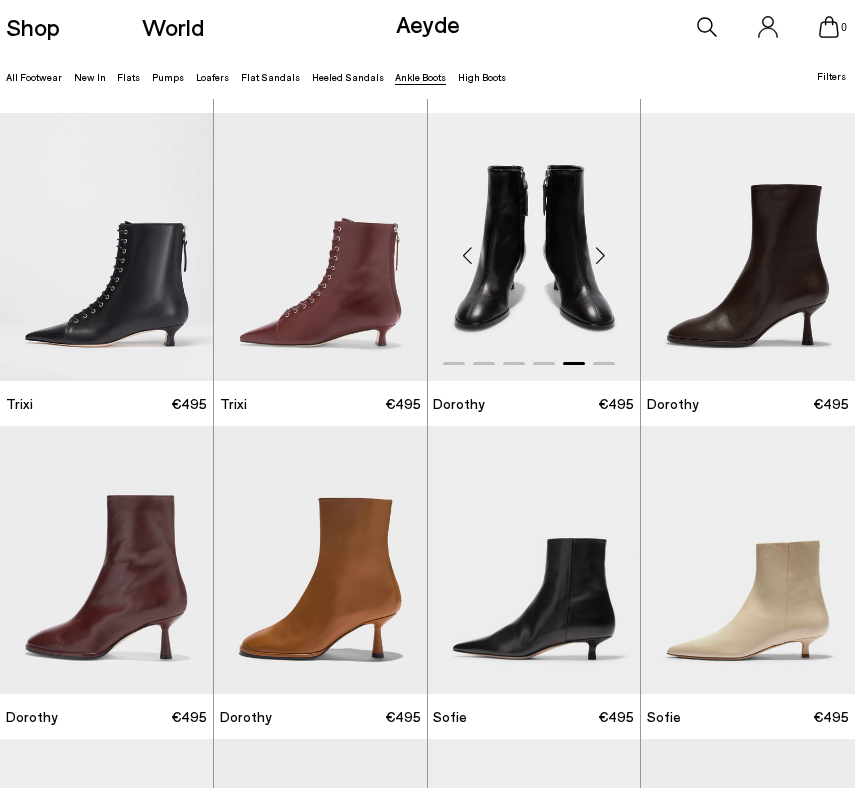 click at bounding box center (468, 255) 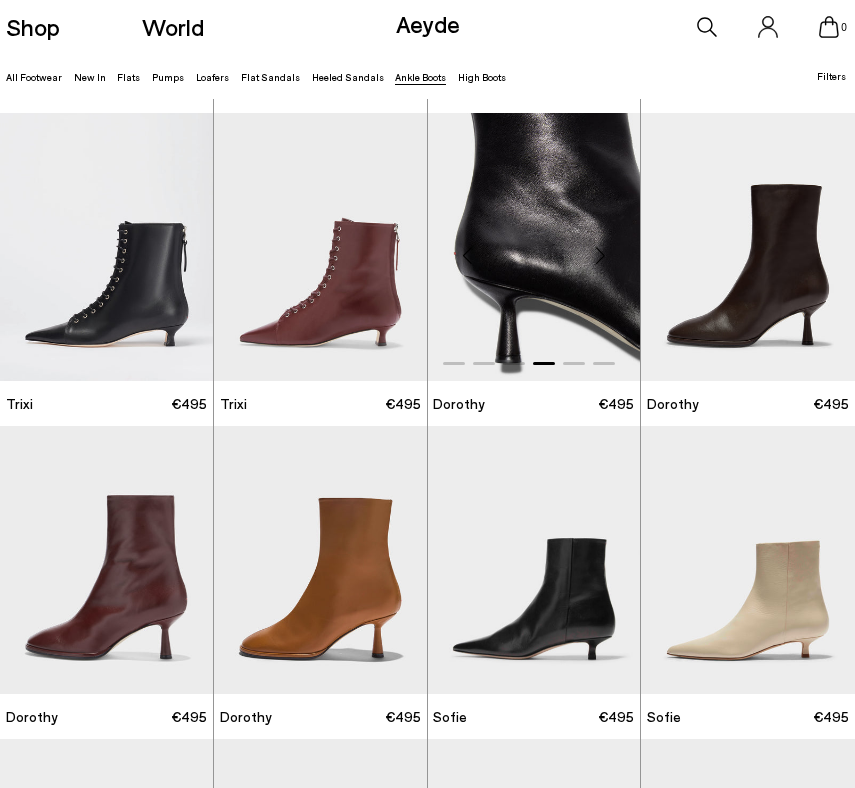 click at bounding box center (468, 255) 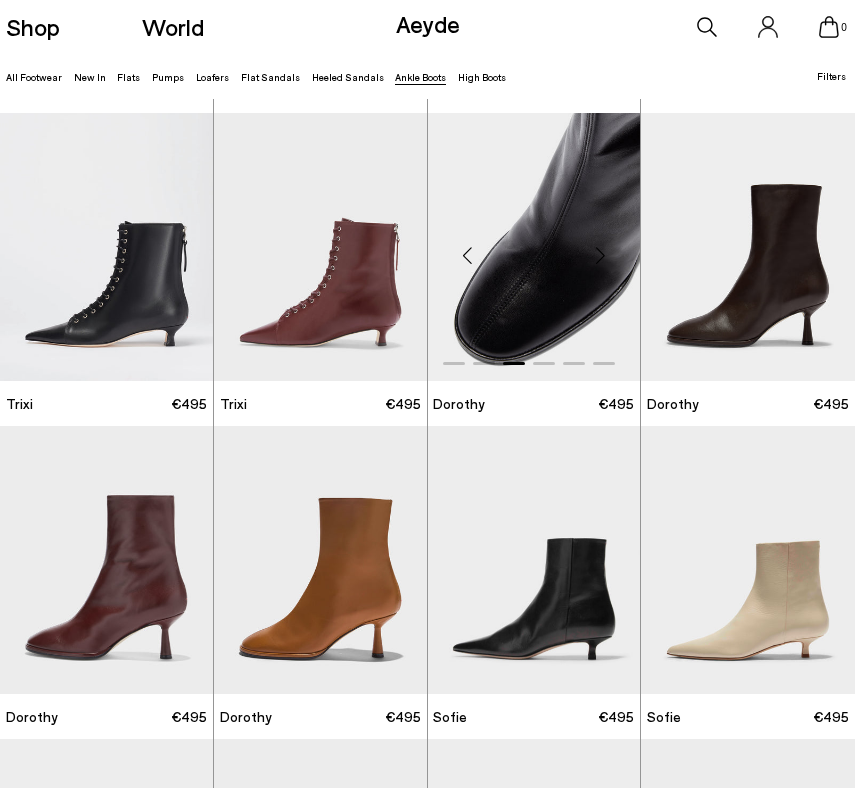 click at bounding box center (468, 255) 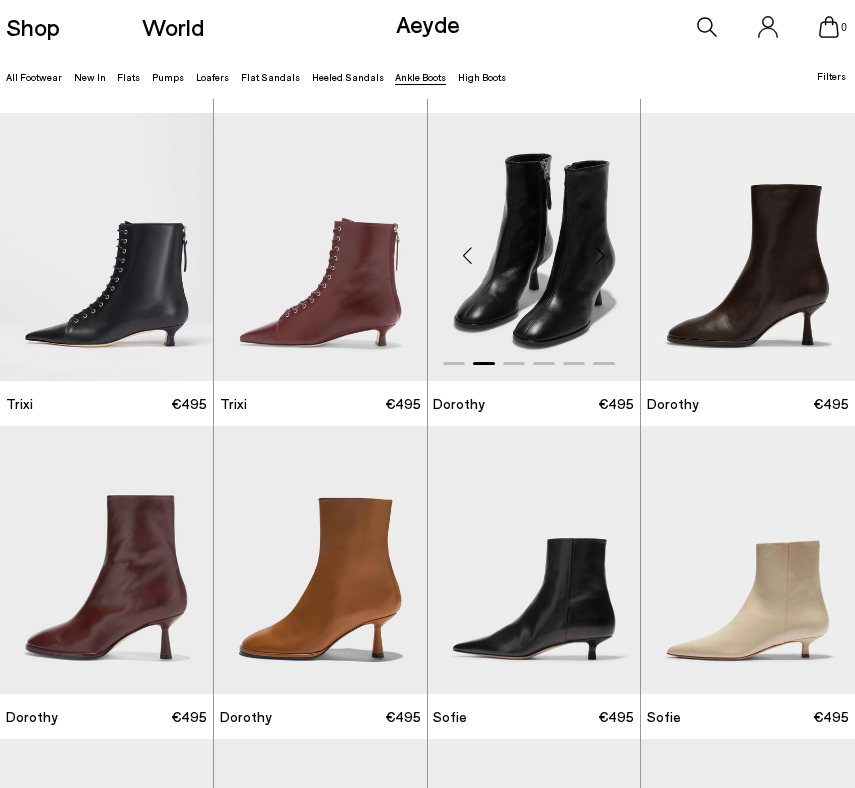 click at bounding box center [468, 255] 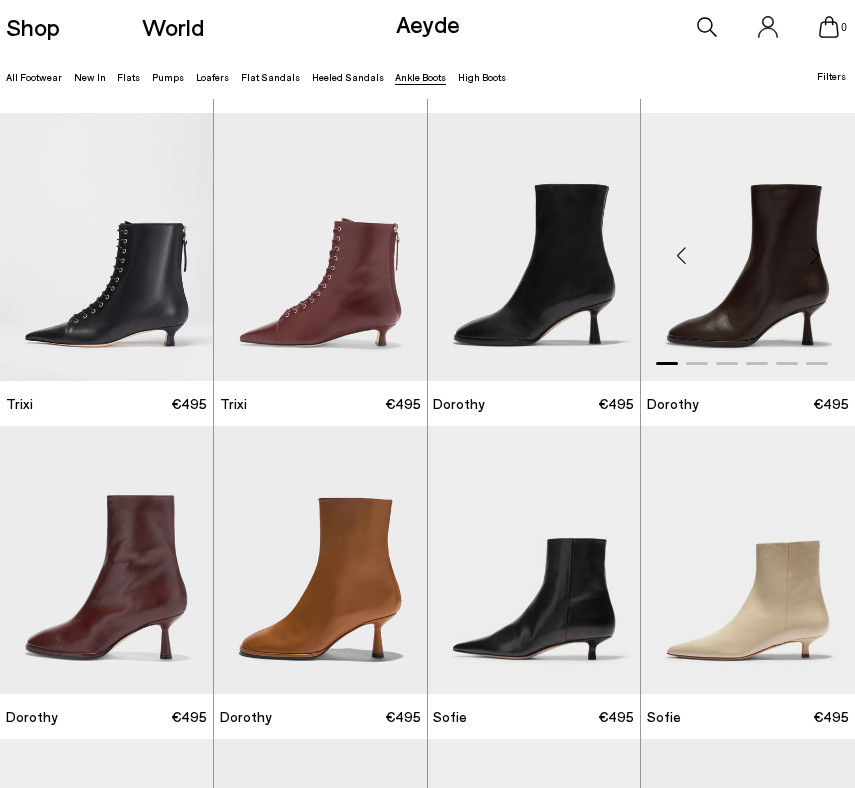 click at bounding box center [681, 255] 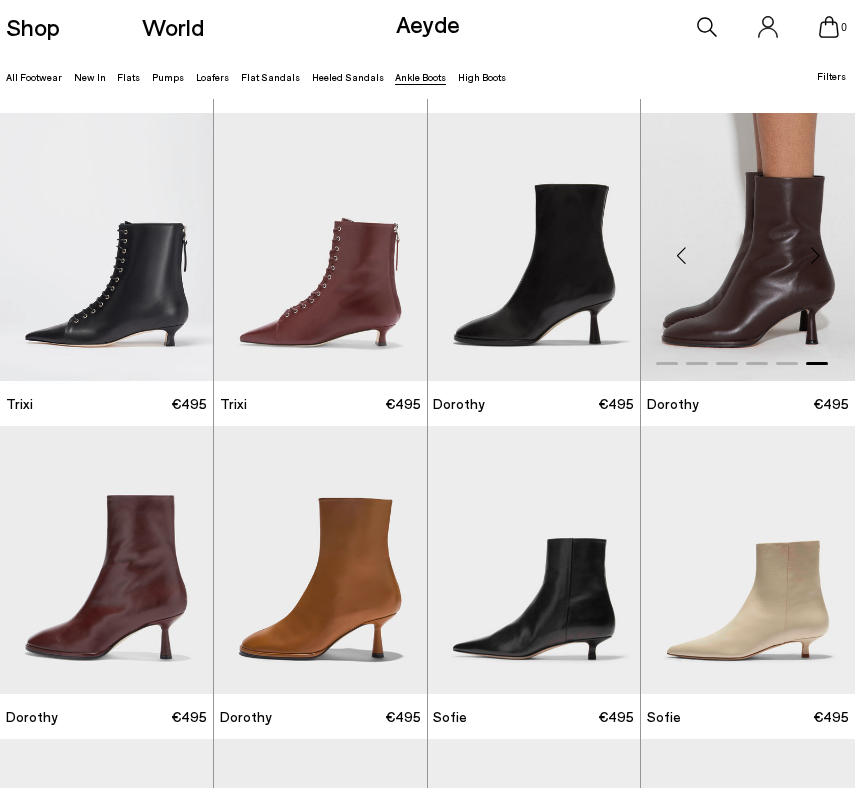 click at bounding box center [681, 255] 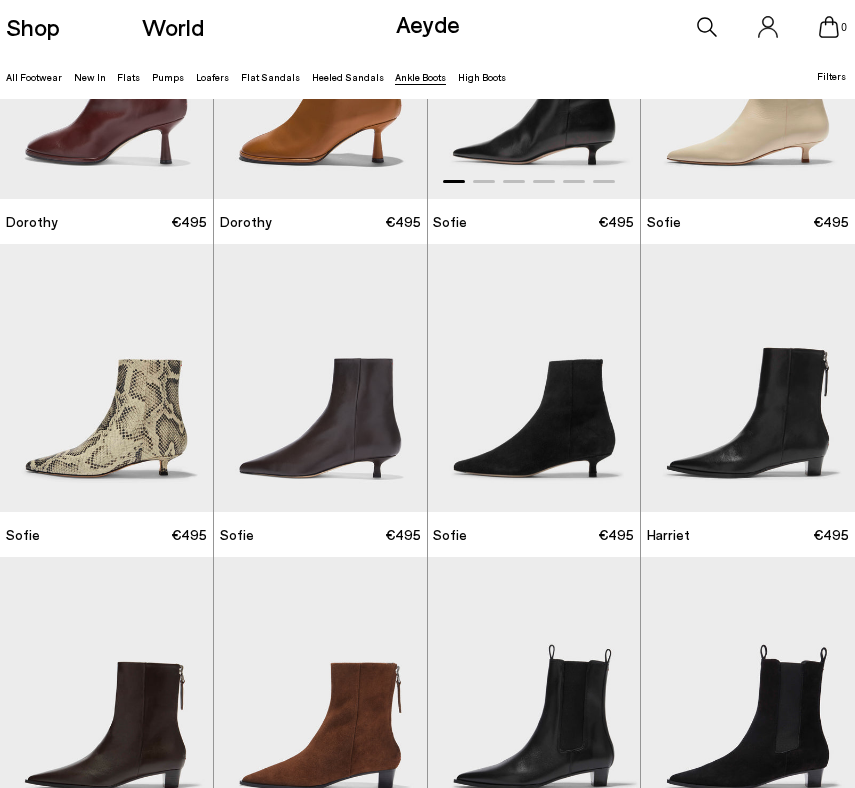 scroll, scrollTop: 1138, scrollLeft: 0, axis: vertical 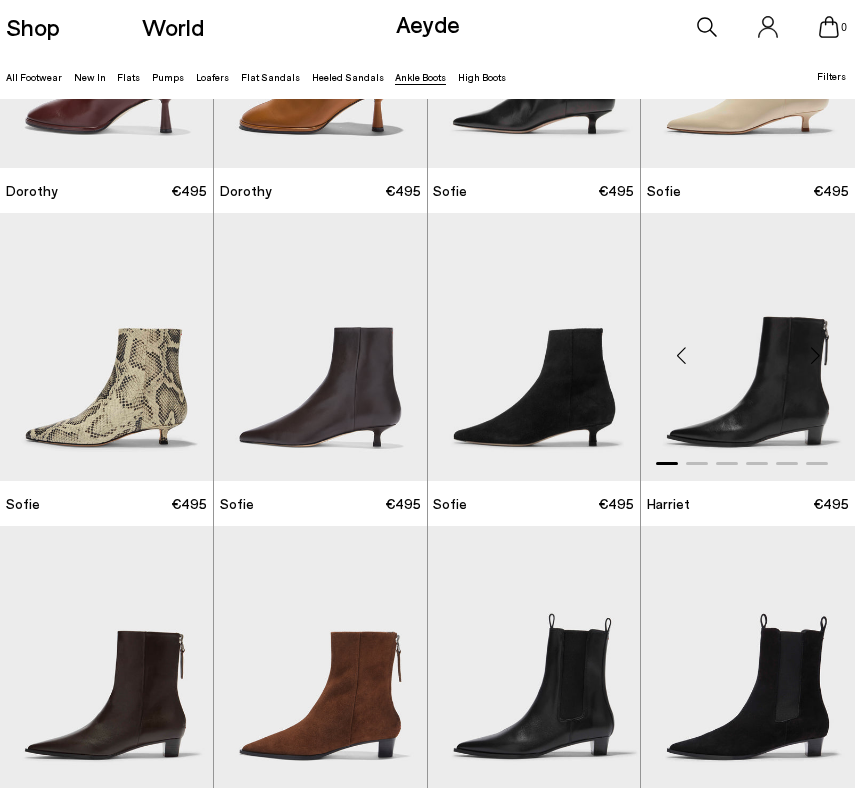 click at bounding box center (681, 355) 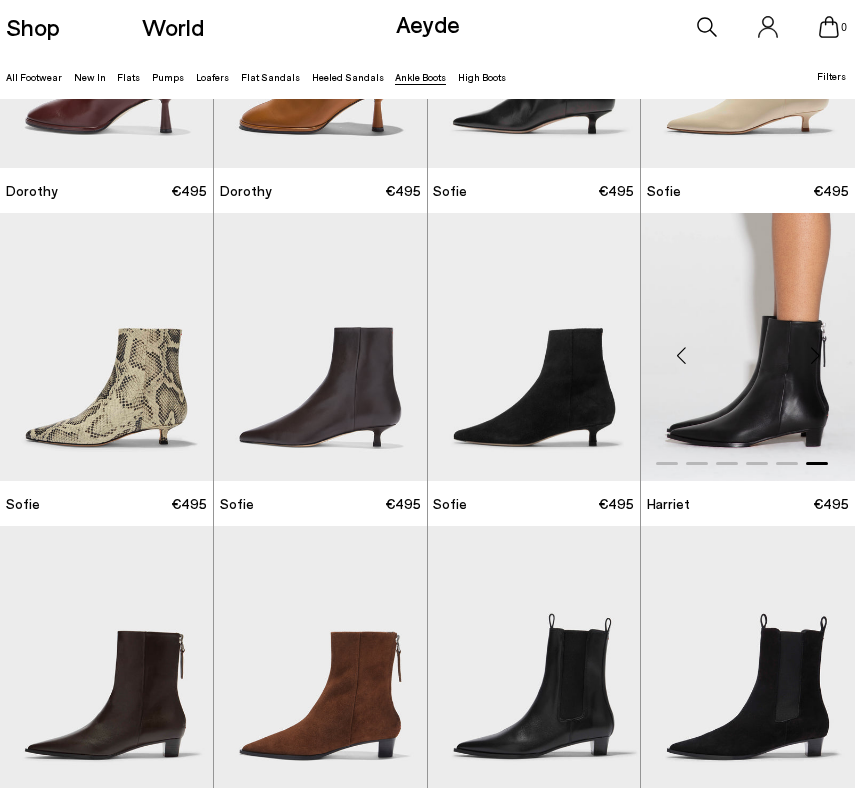 click at bounding box center [681, 355] 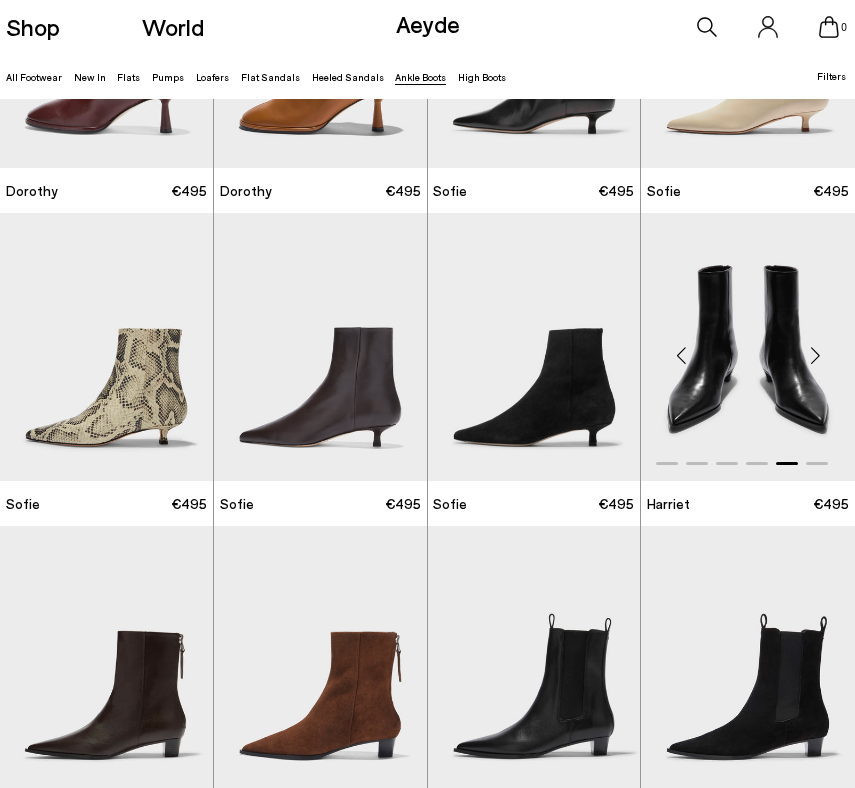 click at bounding box center (681, 355) 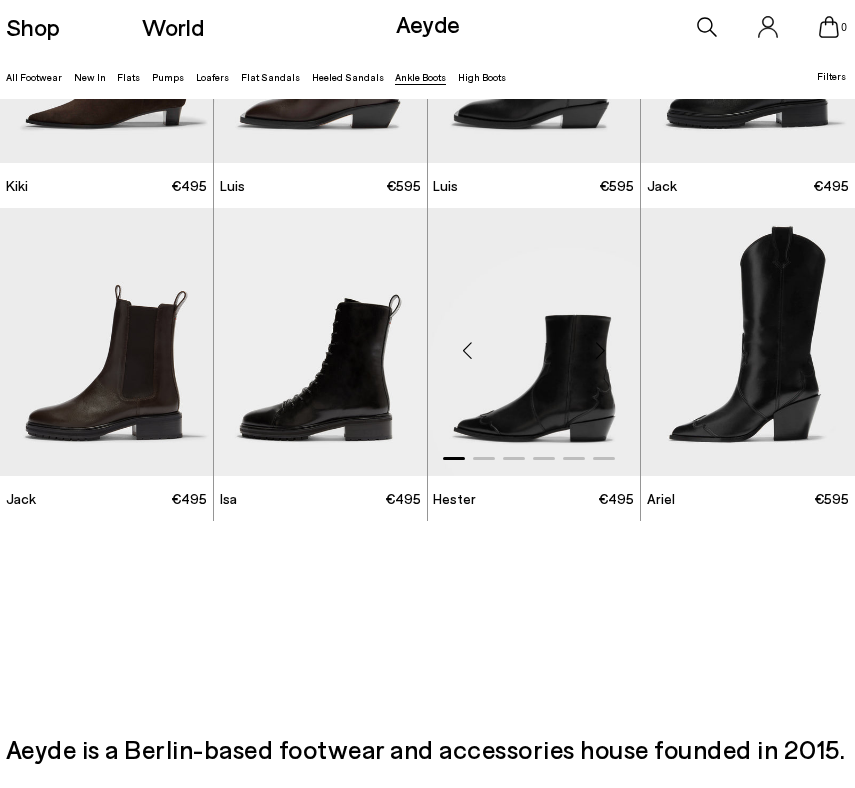scroll, scrollTop: 2100, scrollLeft: 0, axis: vertical 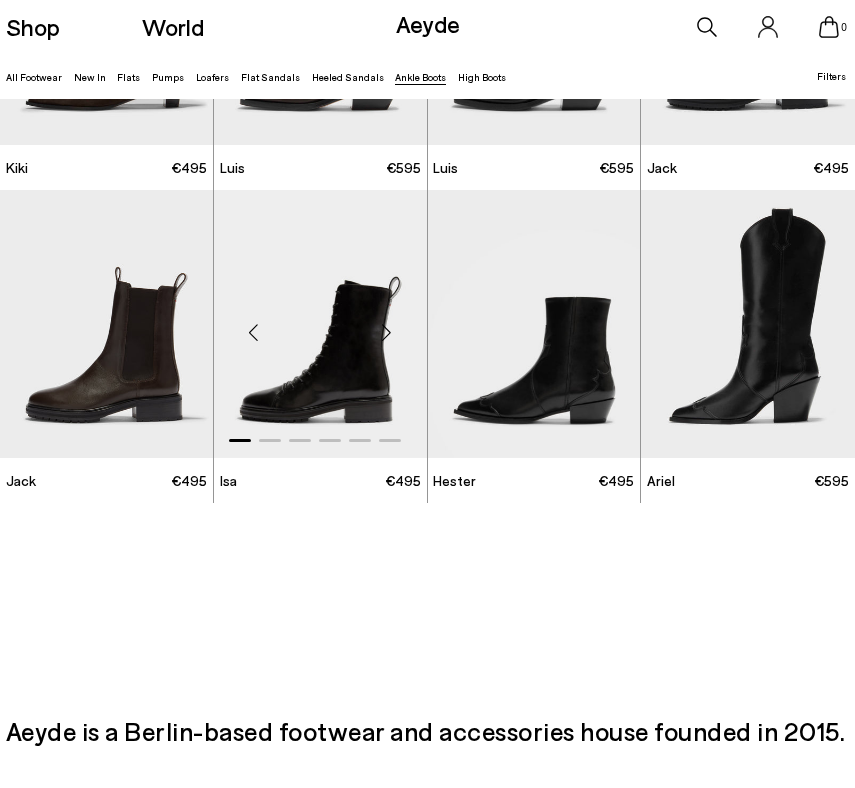 click at bounding box center [387, 332] 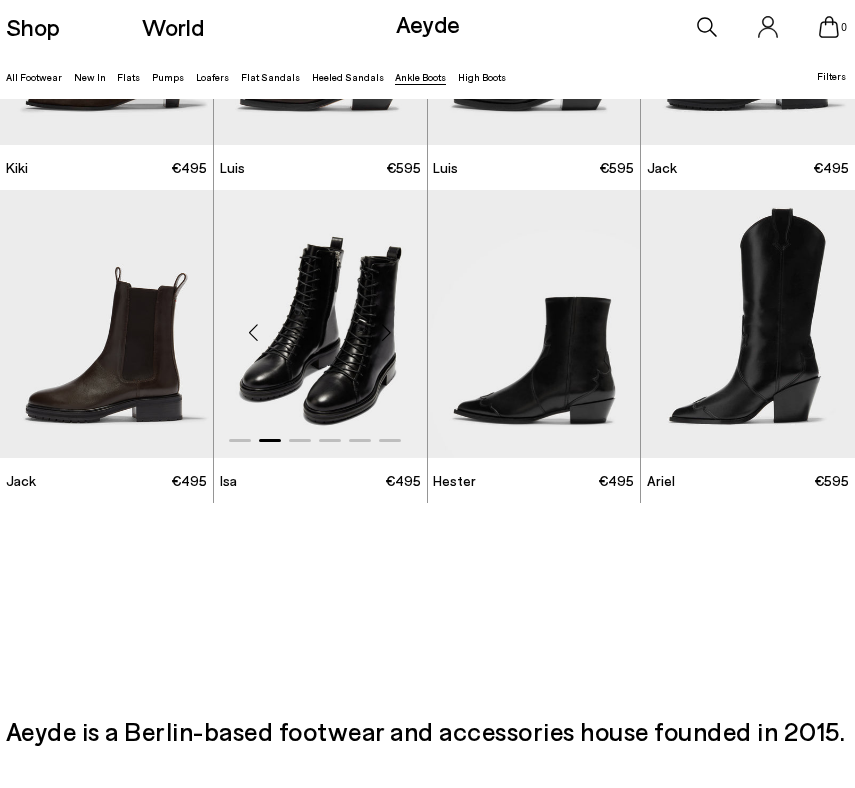 click at bounding box center [387, 332] 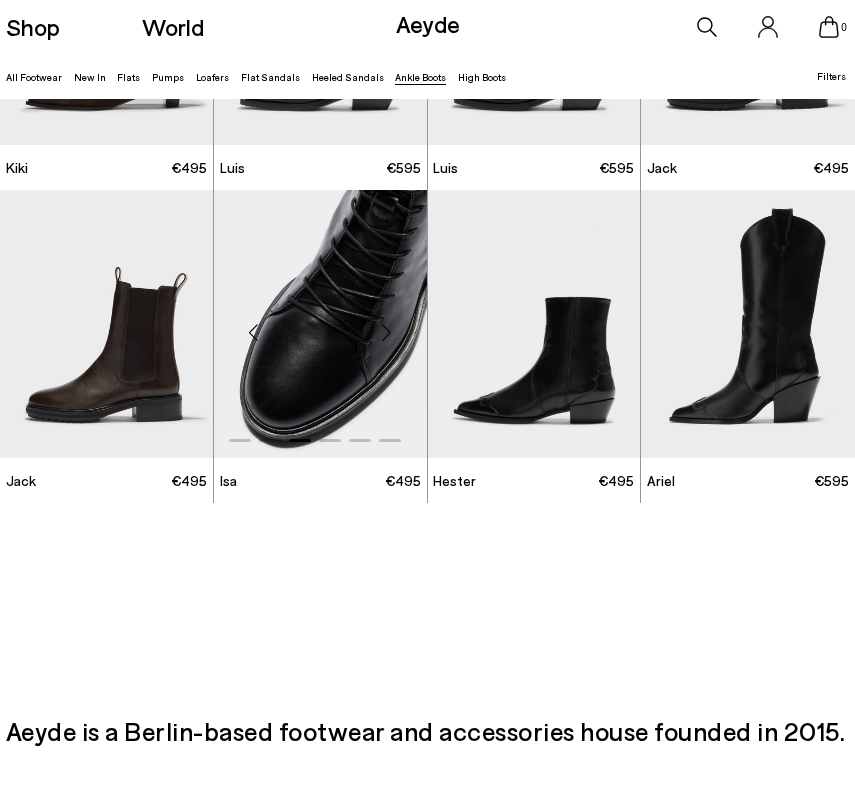 click at bounding box center [387, 332] 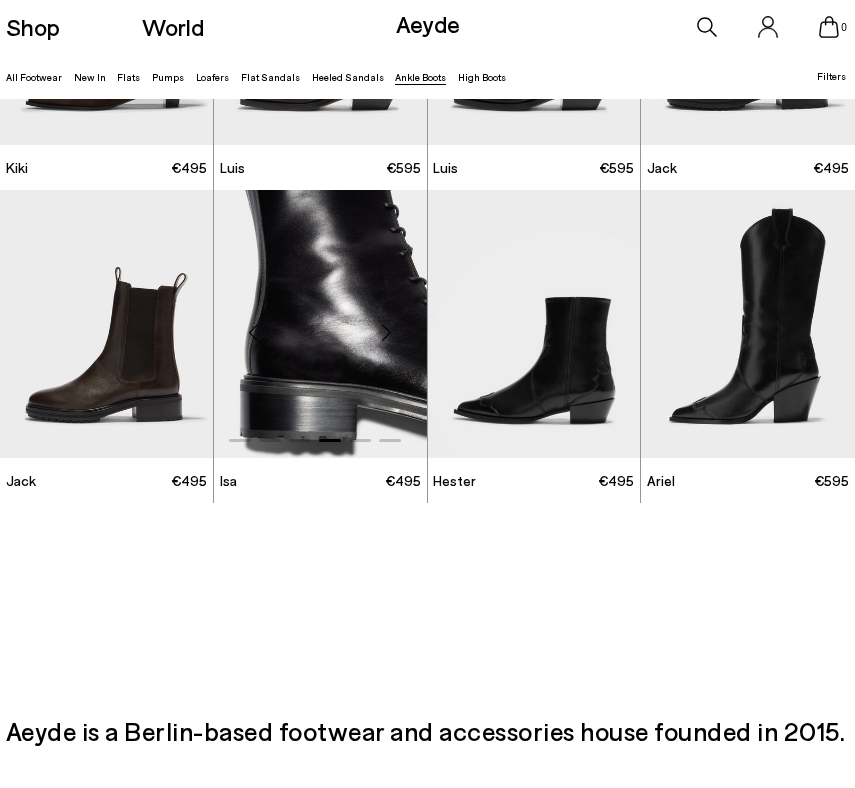 click at bounding box center (387, 332) 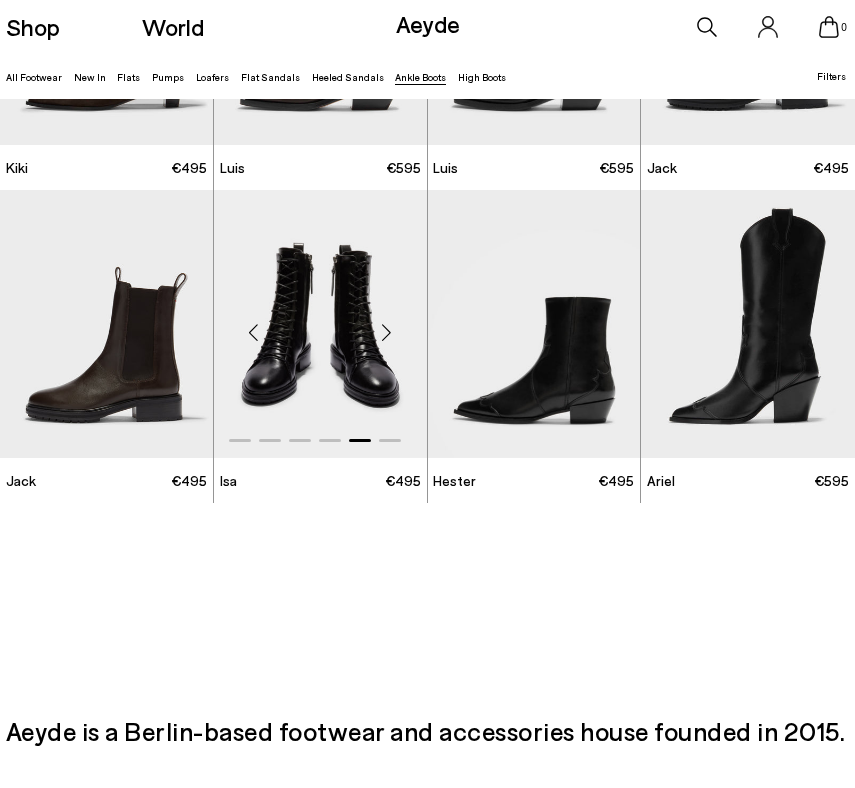 click at bounding box center [387, 332] 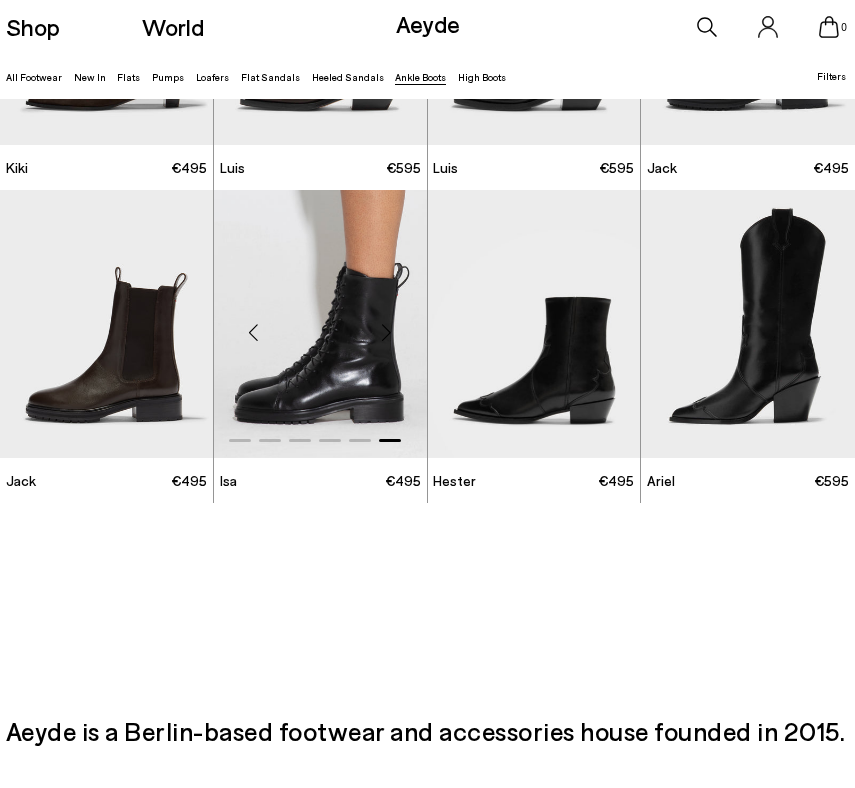 click at bounding box center (387, 332) 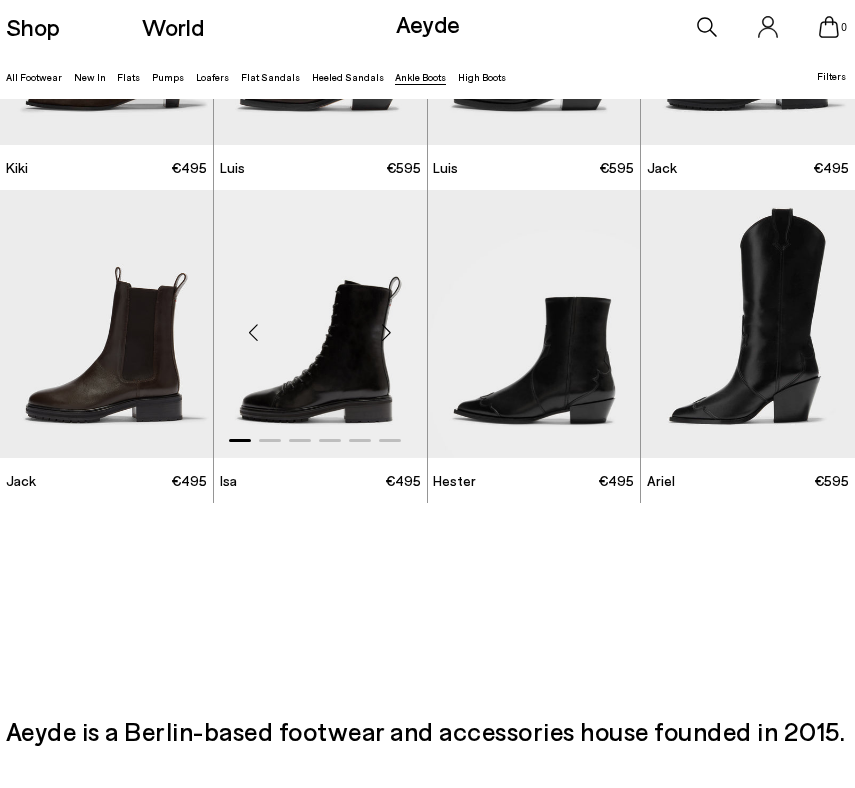 click at bounding box center (387, 332) 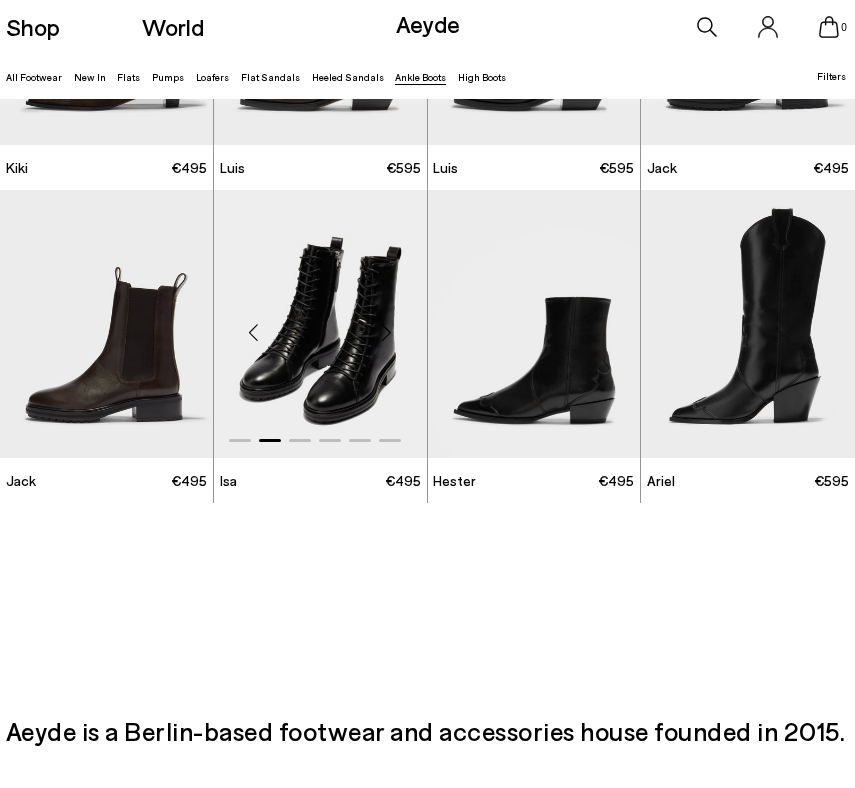 click at bounding box center (387, 332) 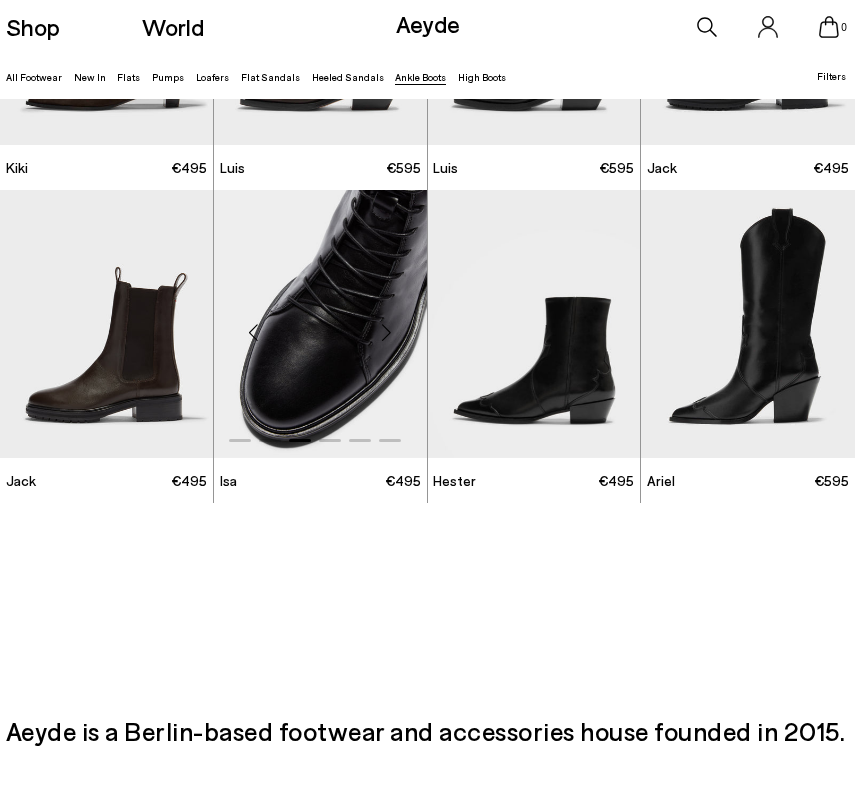 click at bounding box center [387, 332] 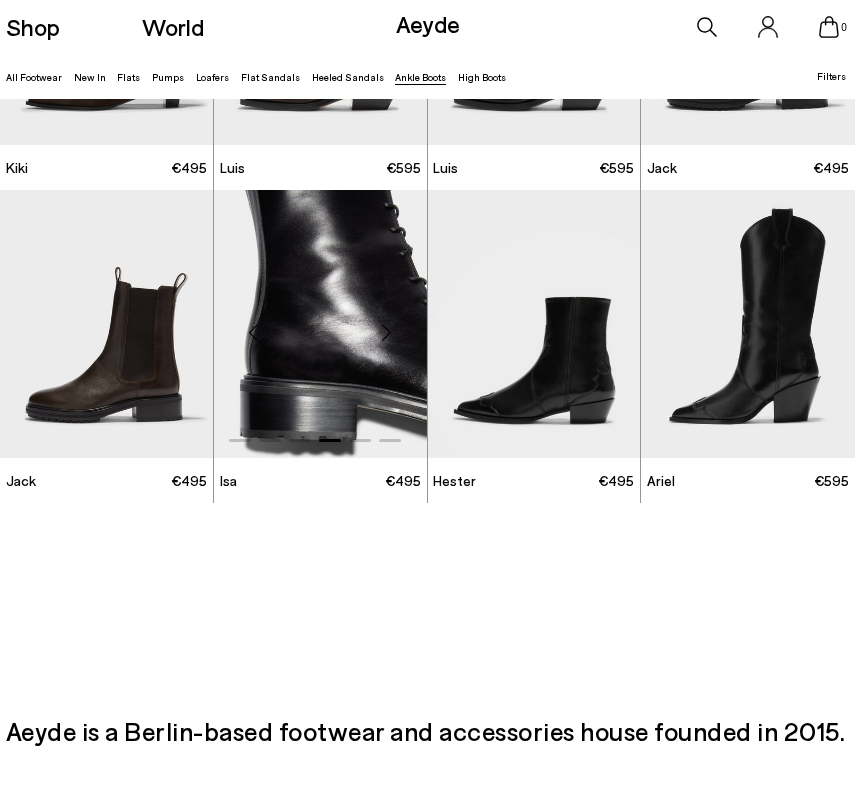 click at bounding box center [387, 332] 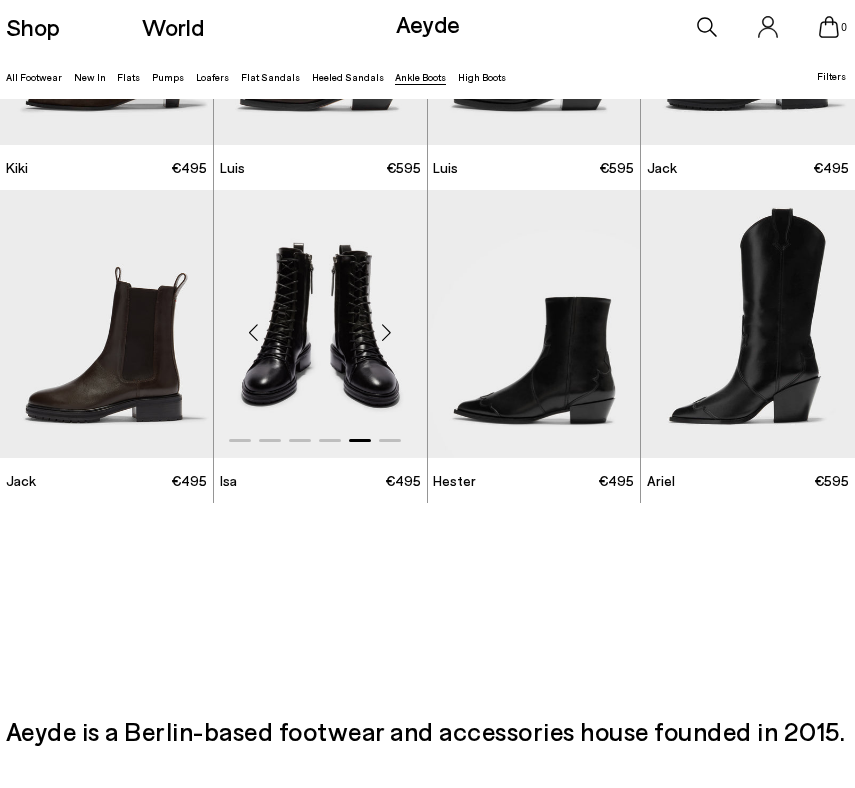 click at bounding box center [387, 332] 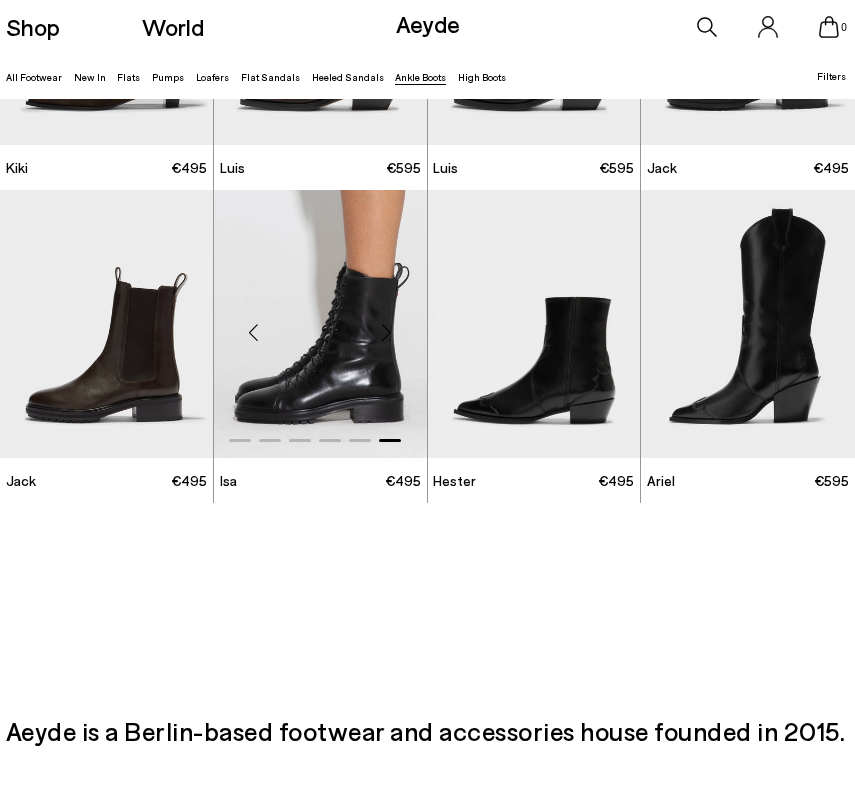 click at bounding box center (254, 332) 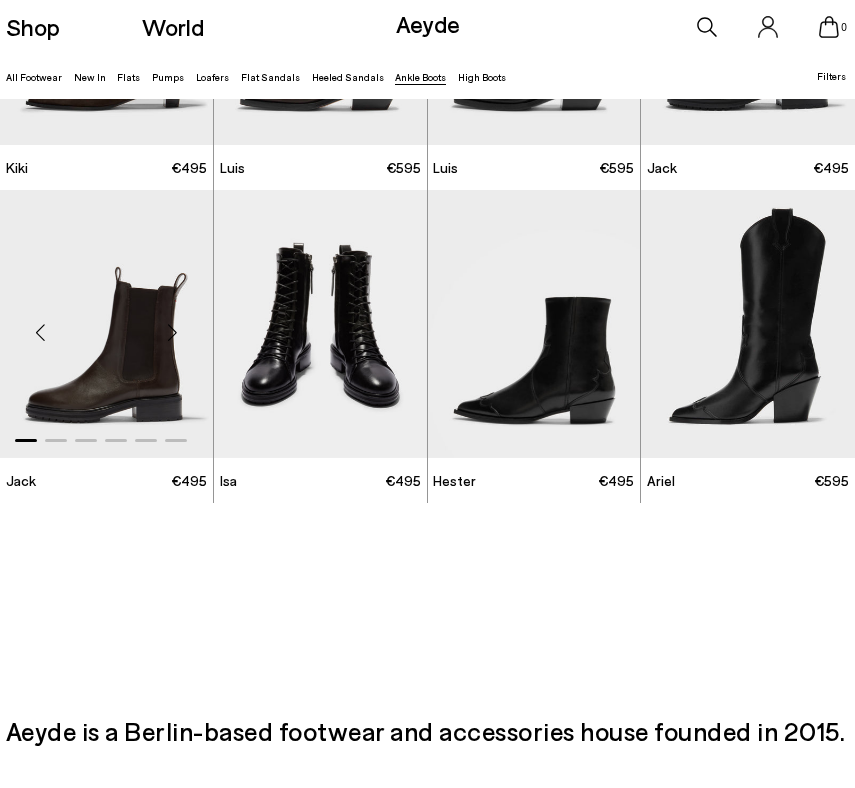 click at bounding box center [173, 332] 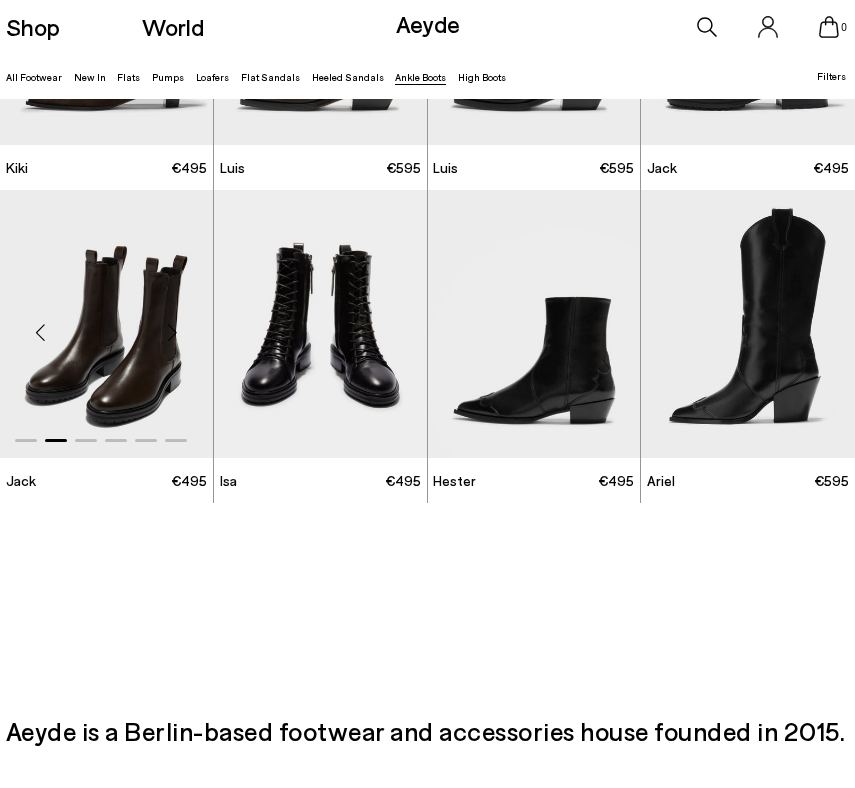 click at bounding box center (173, 332) 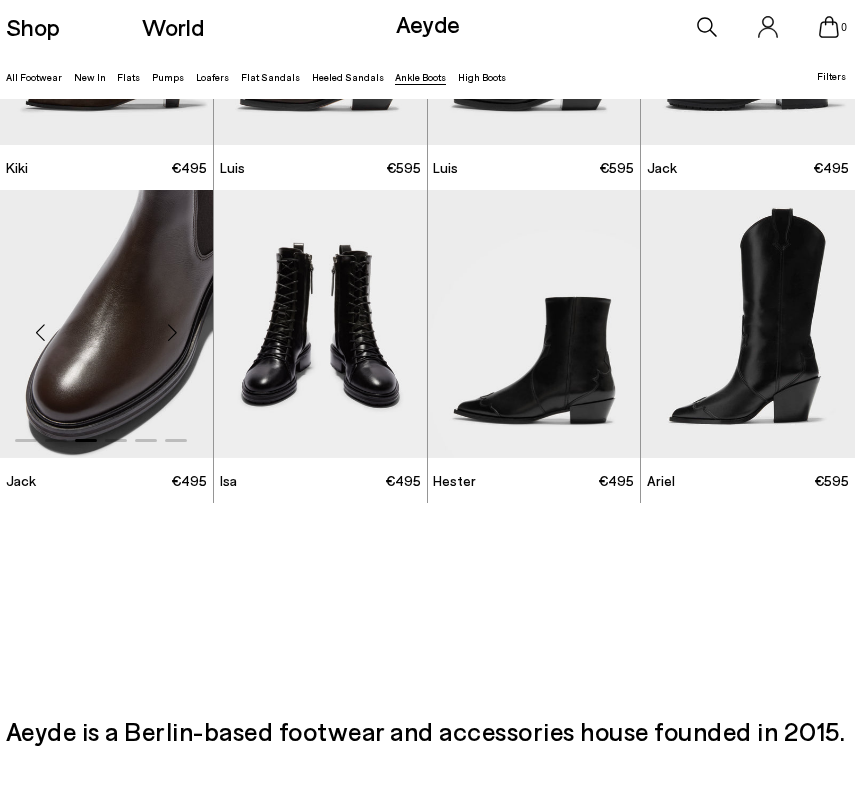 click at bounding box center [173, 332] 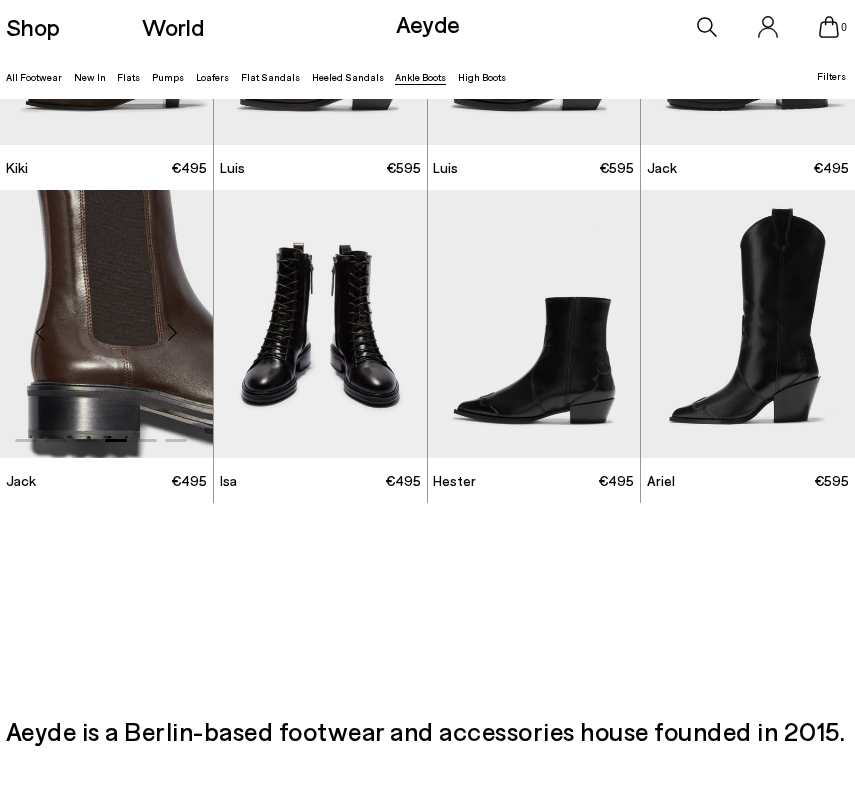 click at bounding box center [173, 332] 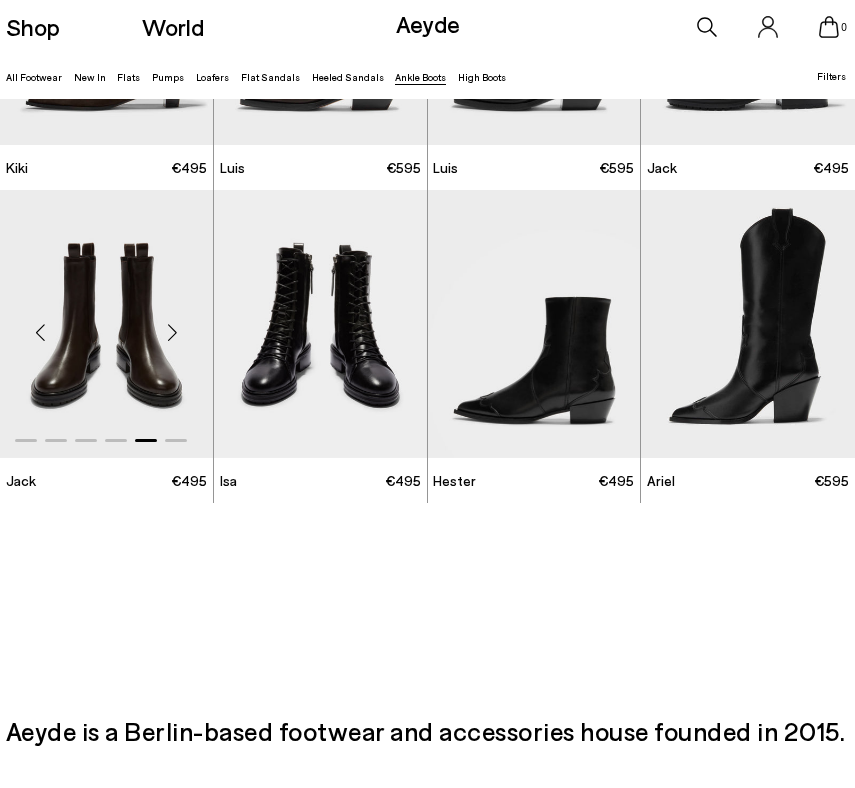 click at bounding box center (173, 332) 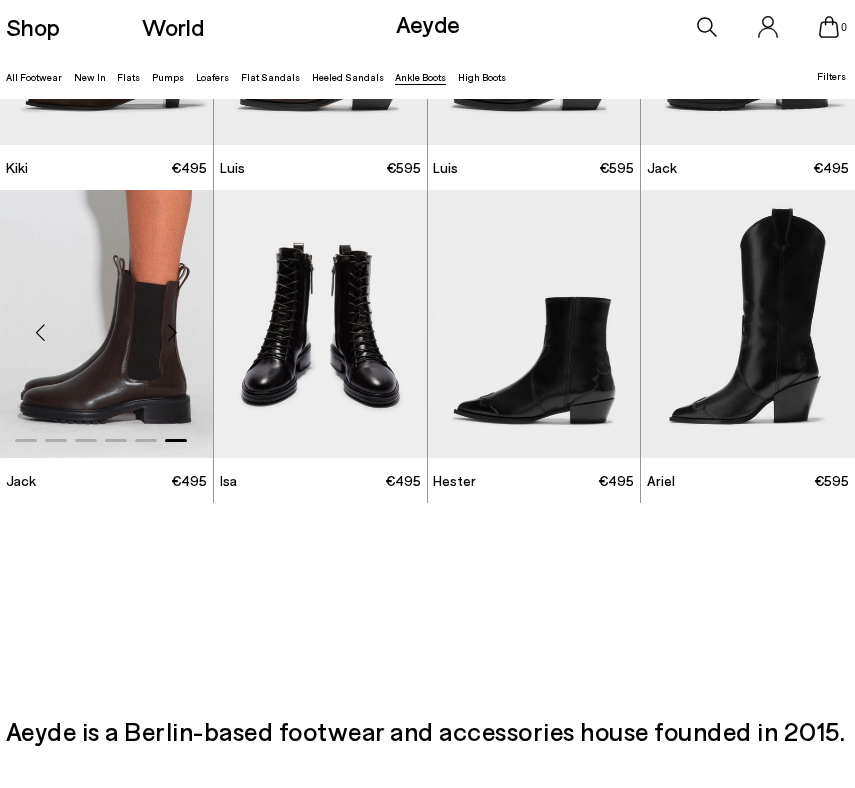 click at bounding box center (173, 332) 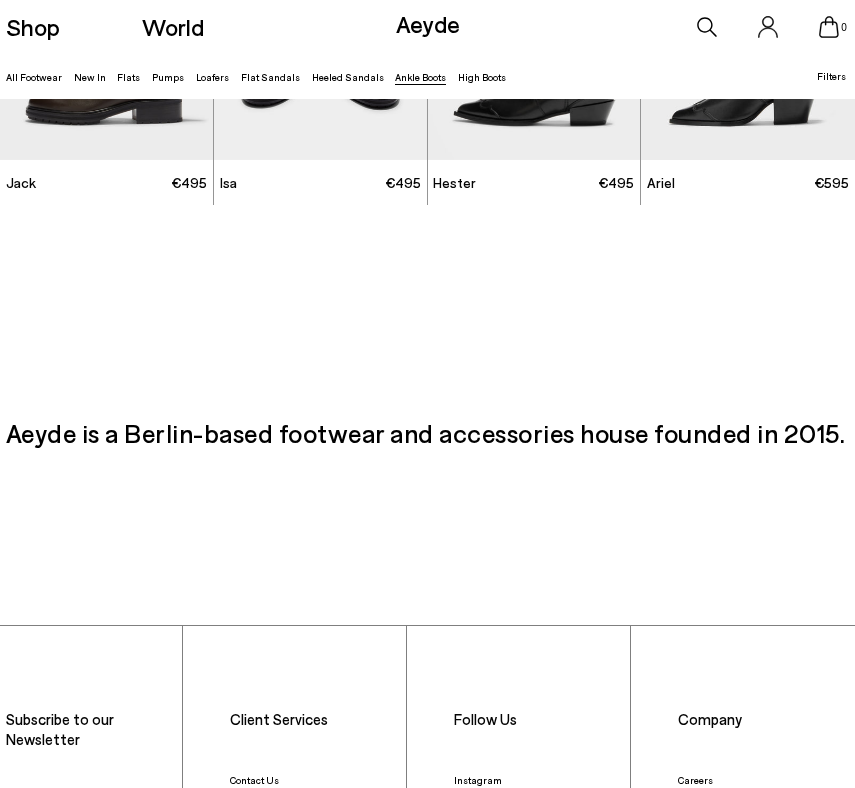 scroll, scrollTop: 2377, scrollLeft: 0, axis: vertical 